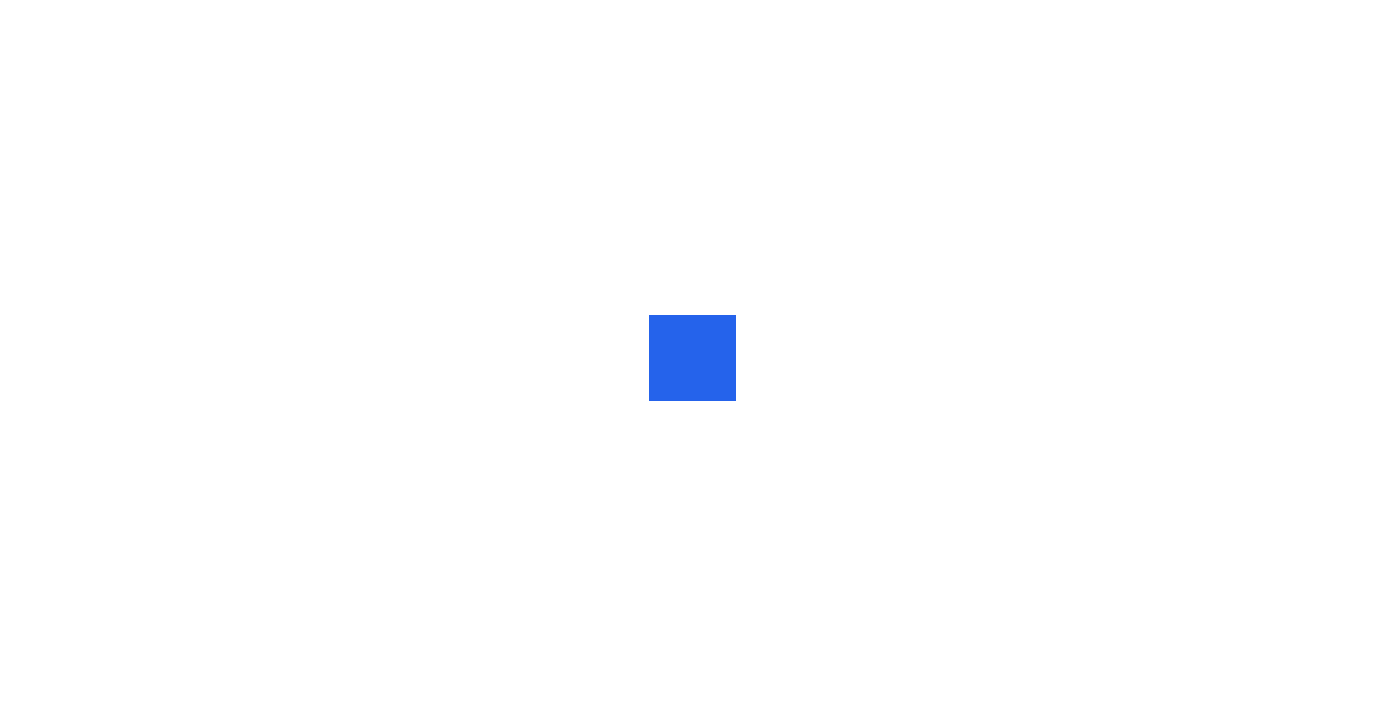 scroll, scrollTop: 0, scrollLeft: 0, axis: both 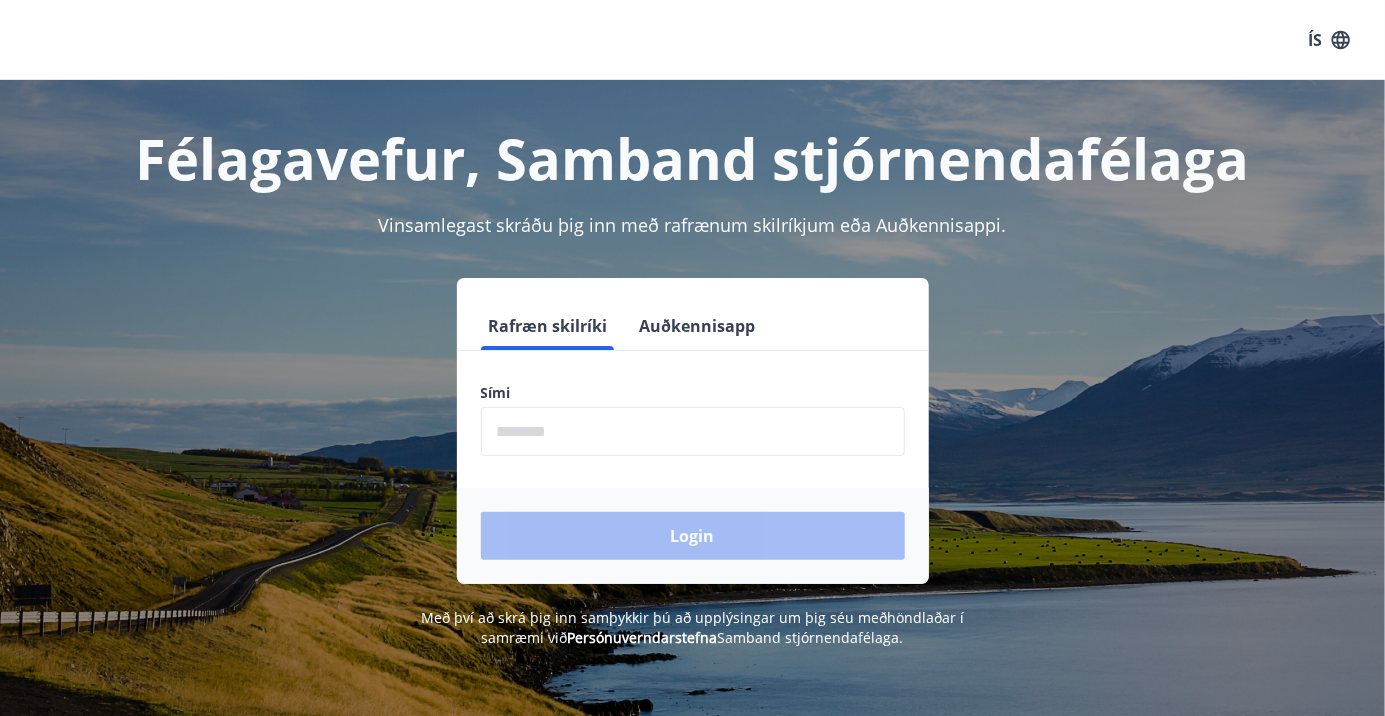 click at bounding box center (693, 431) 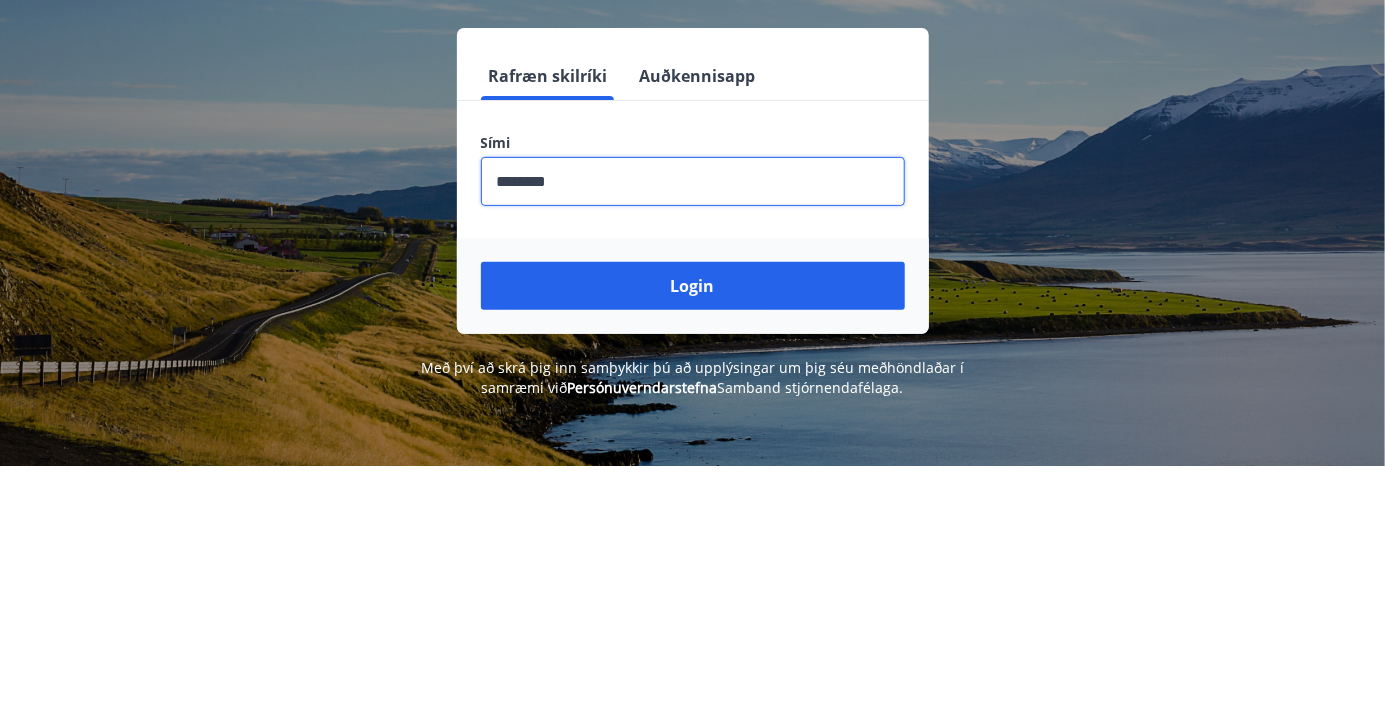 type on "********" 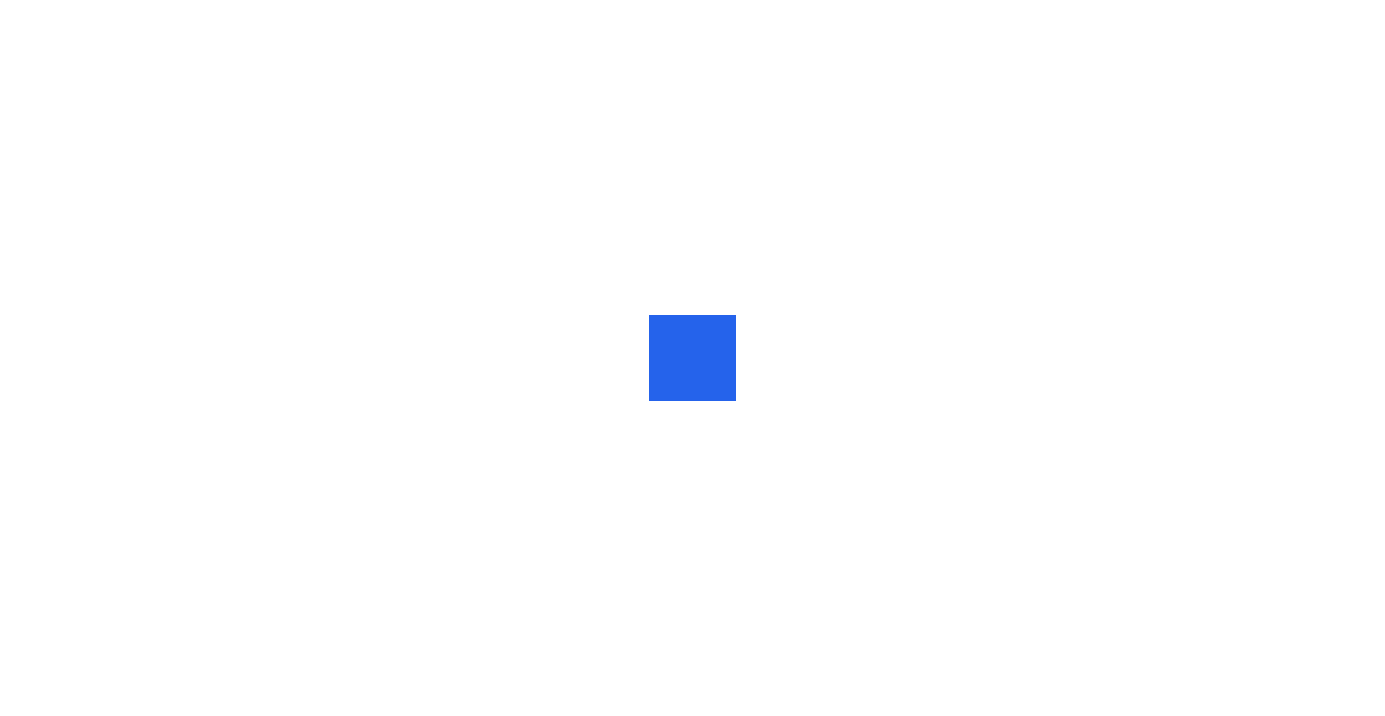 scroll, scrollTop: 0, scrollLeft: 0, axis: both 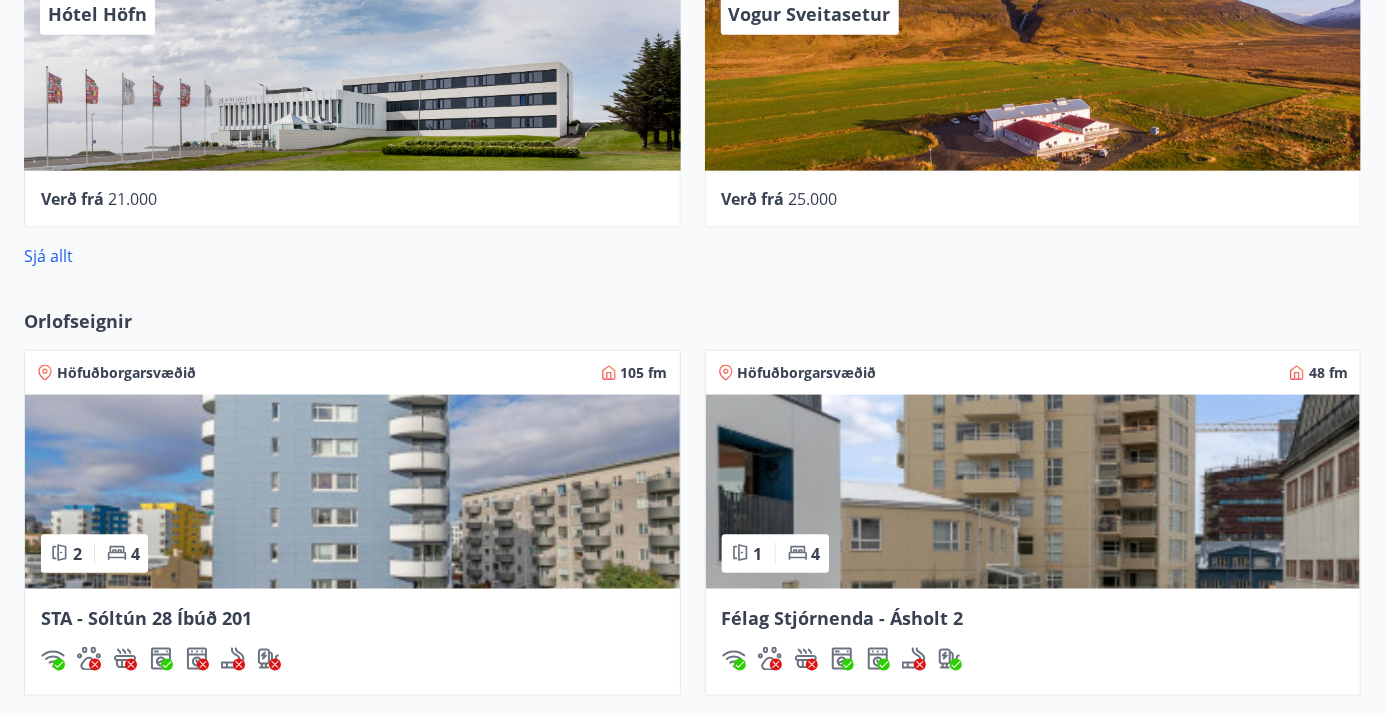 click on "Höfuðborgarsvæðið" at bounding box center [126, 373] 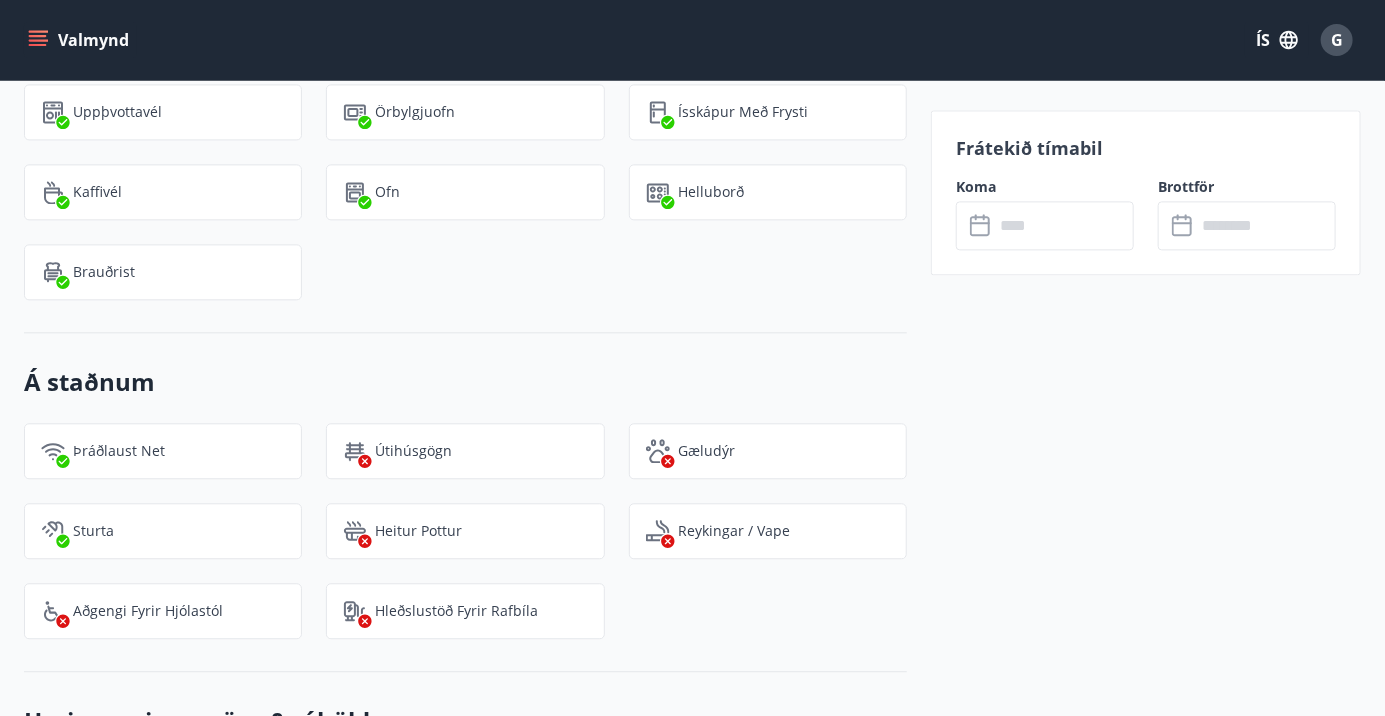 scroll, scrollTop: 1890, scrollLeft: 0, axis: vertical 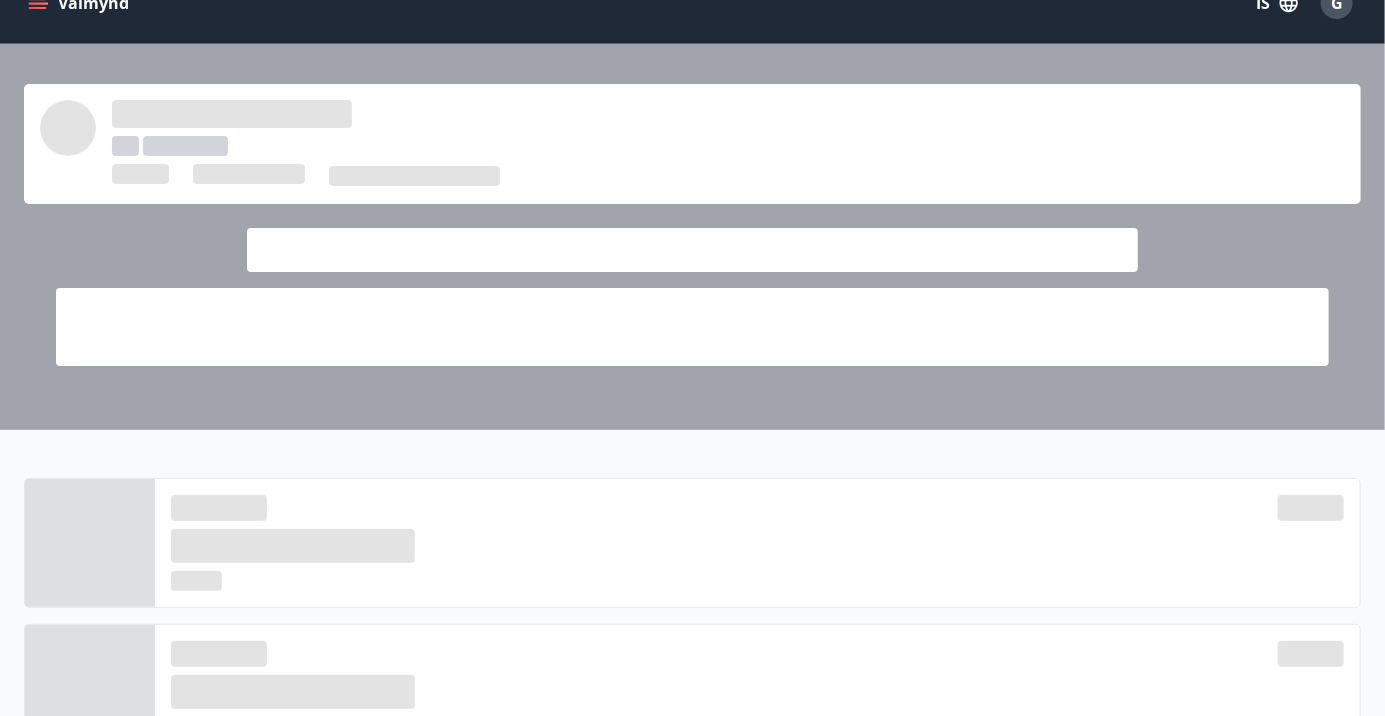 click at bounding box center [757, 543] 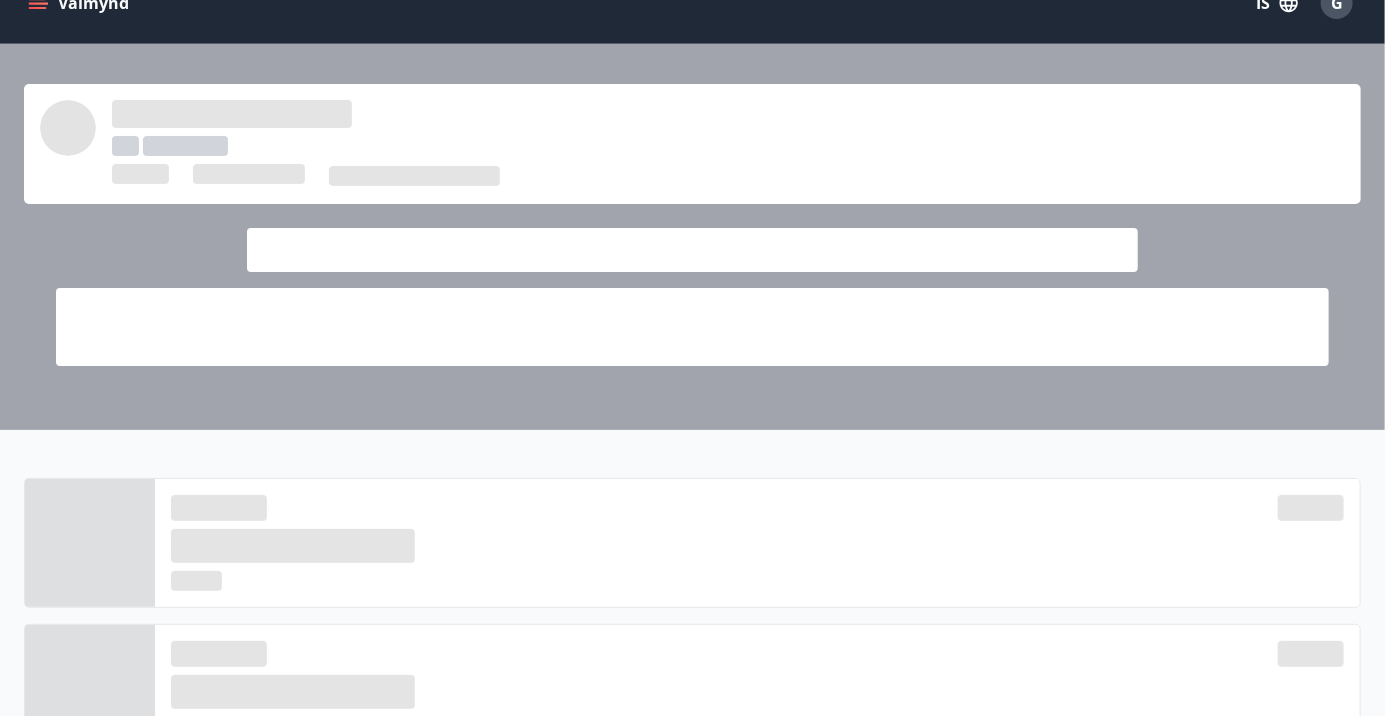 click at bounding box center [757, 543] 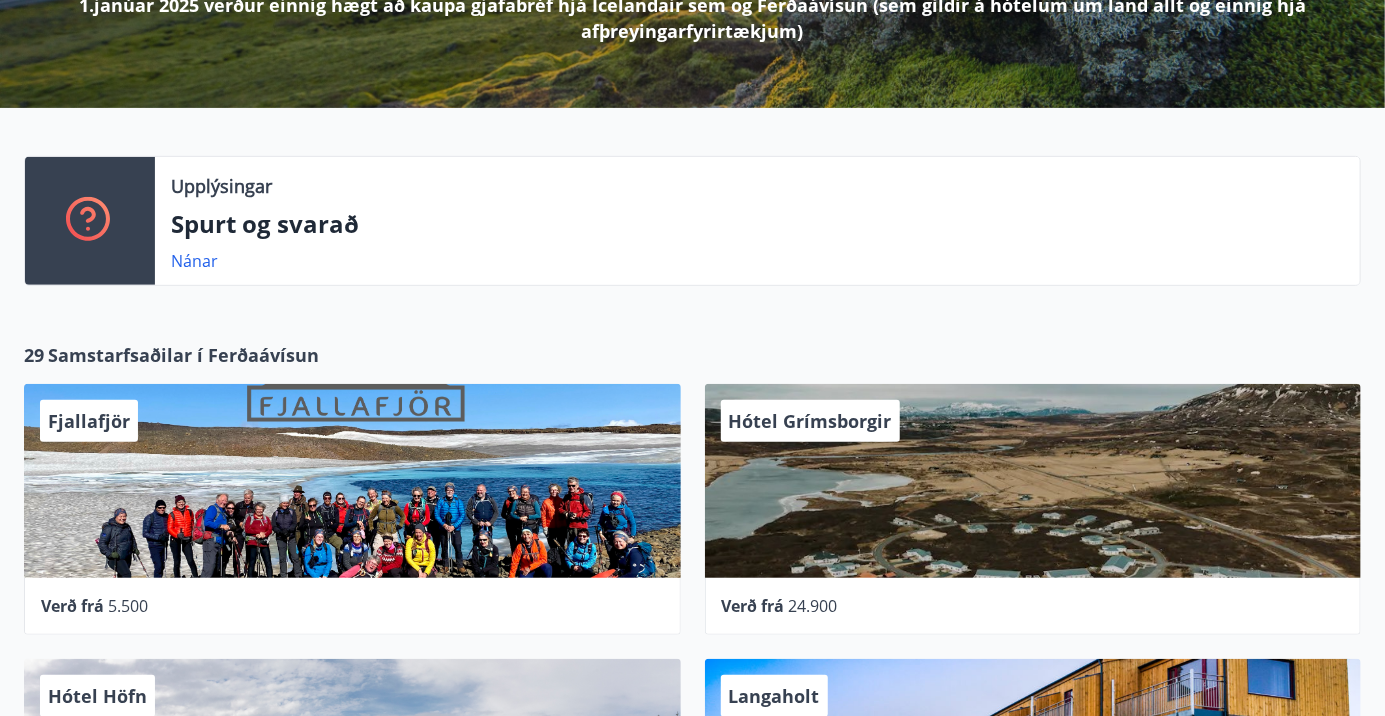 scroll, scrollTop: 372, scrollLeft: 0, axis: vertical 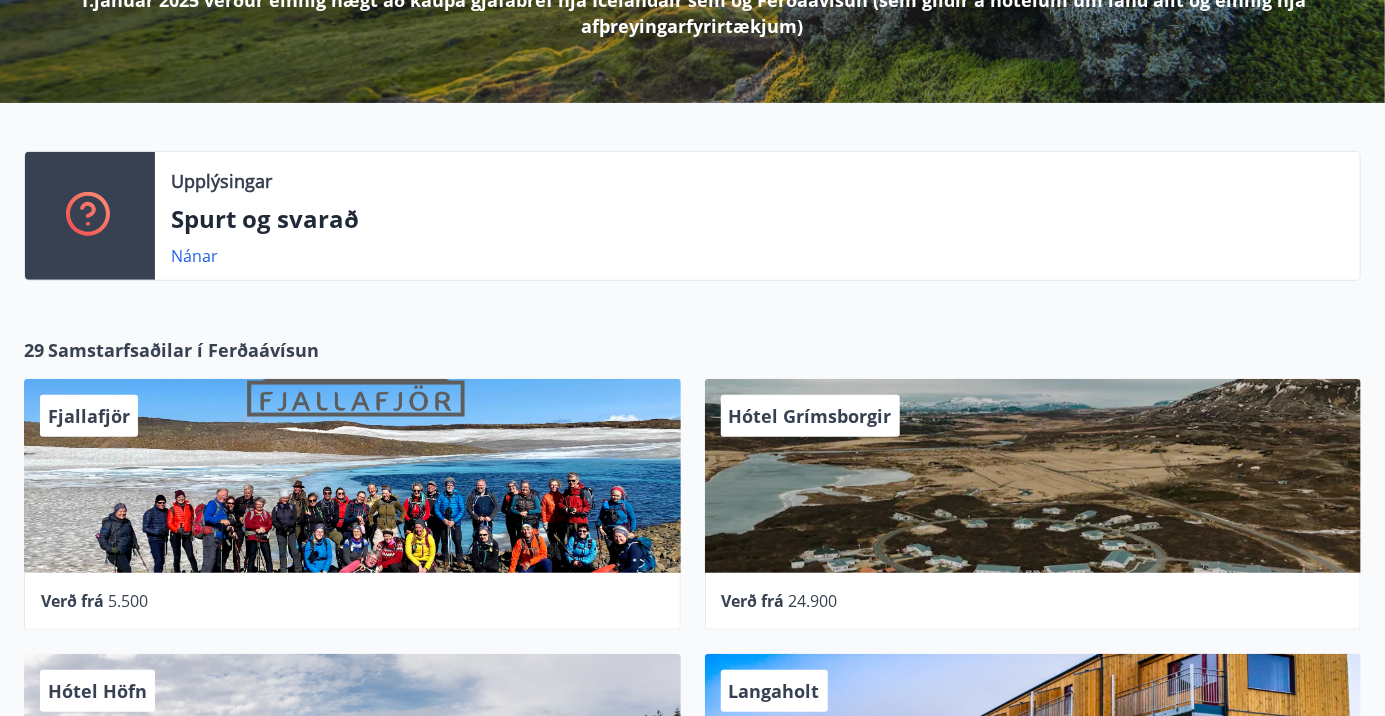 click on "Samstarfsaðilar í Ferðaávísun" at bounding box center (183, 350) 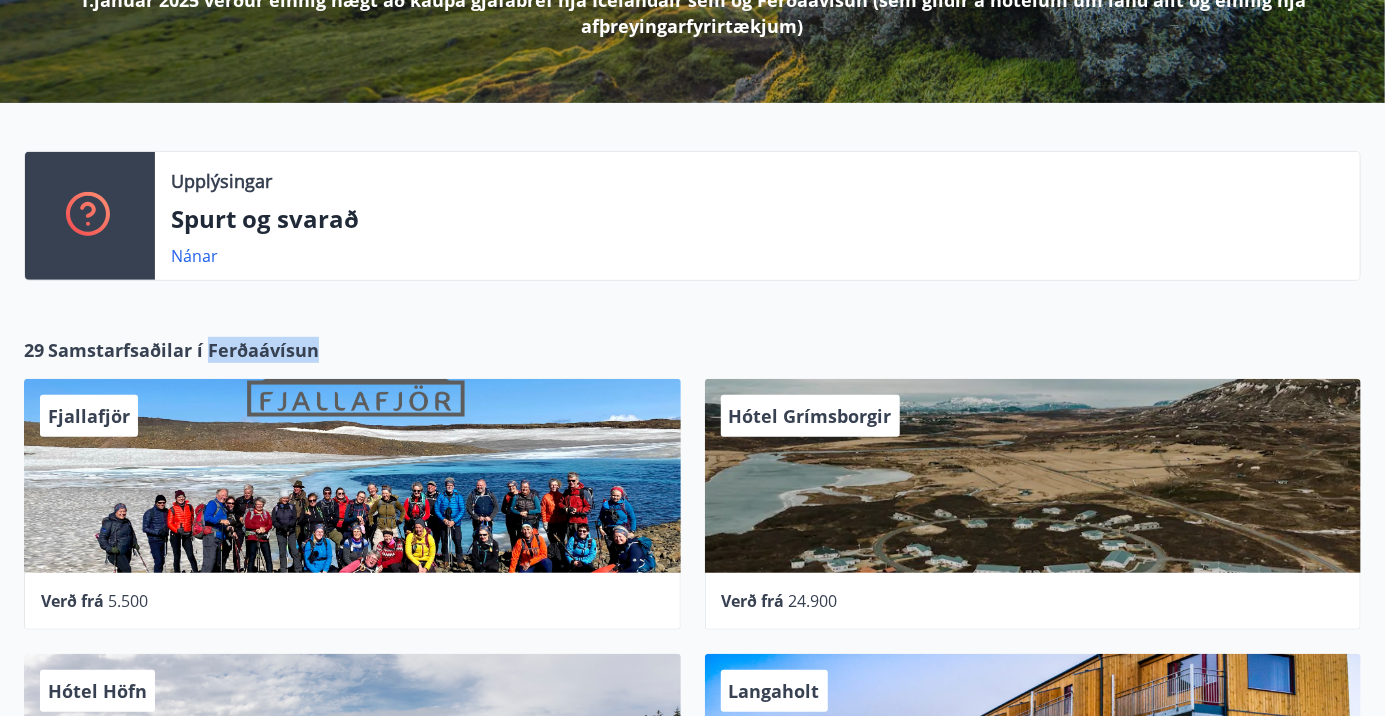 click on "29 Samstarfsaðilar í Ferðaávísun Fjallafjör Verð frá 5.500 Hótel Grímsborgir Verð frá 24.900 Hótel Höfn Verð frá 21.000 Langaholt Verð frá 18.300 Sjá allt" at bounding box center (692, 641) 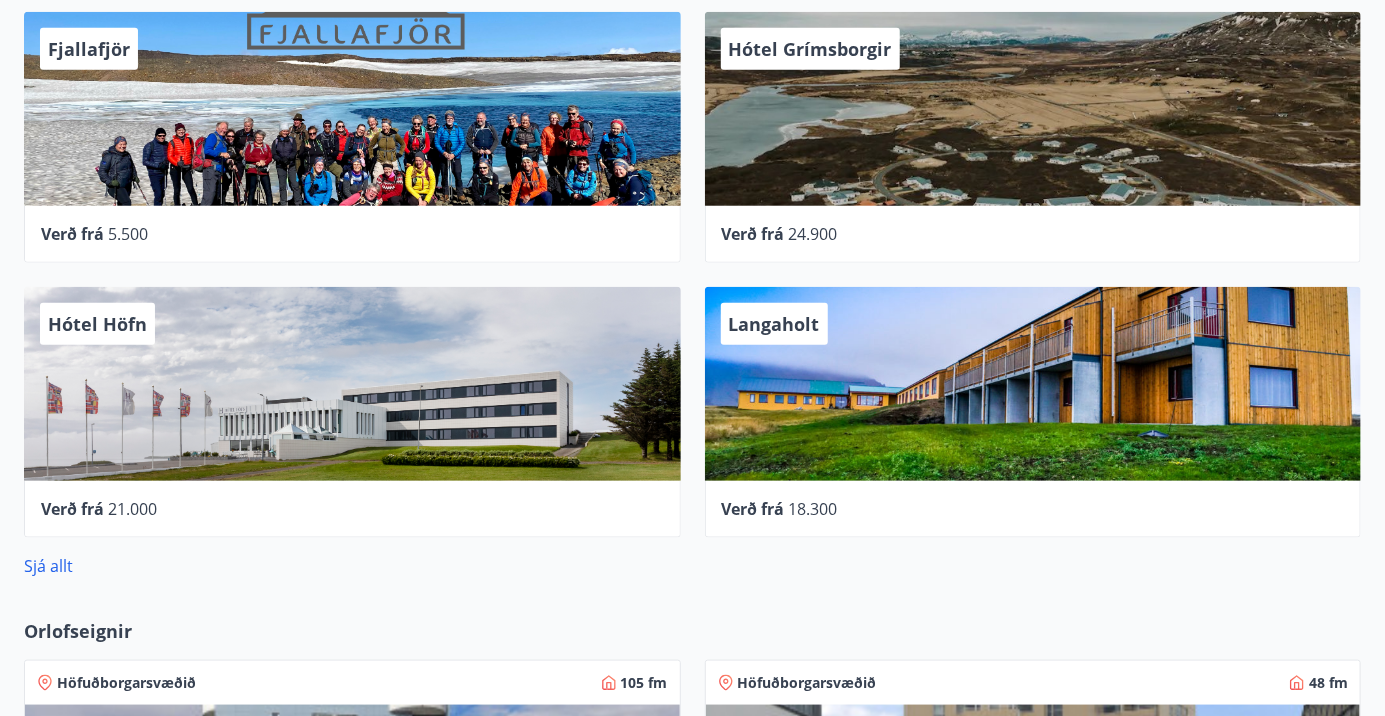 scroll, scrollTop: 752, scrollLeft: 0, axis: vertical 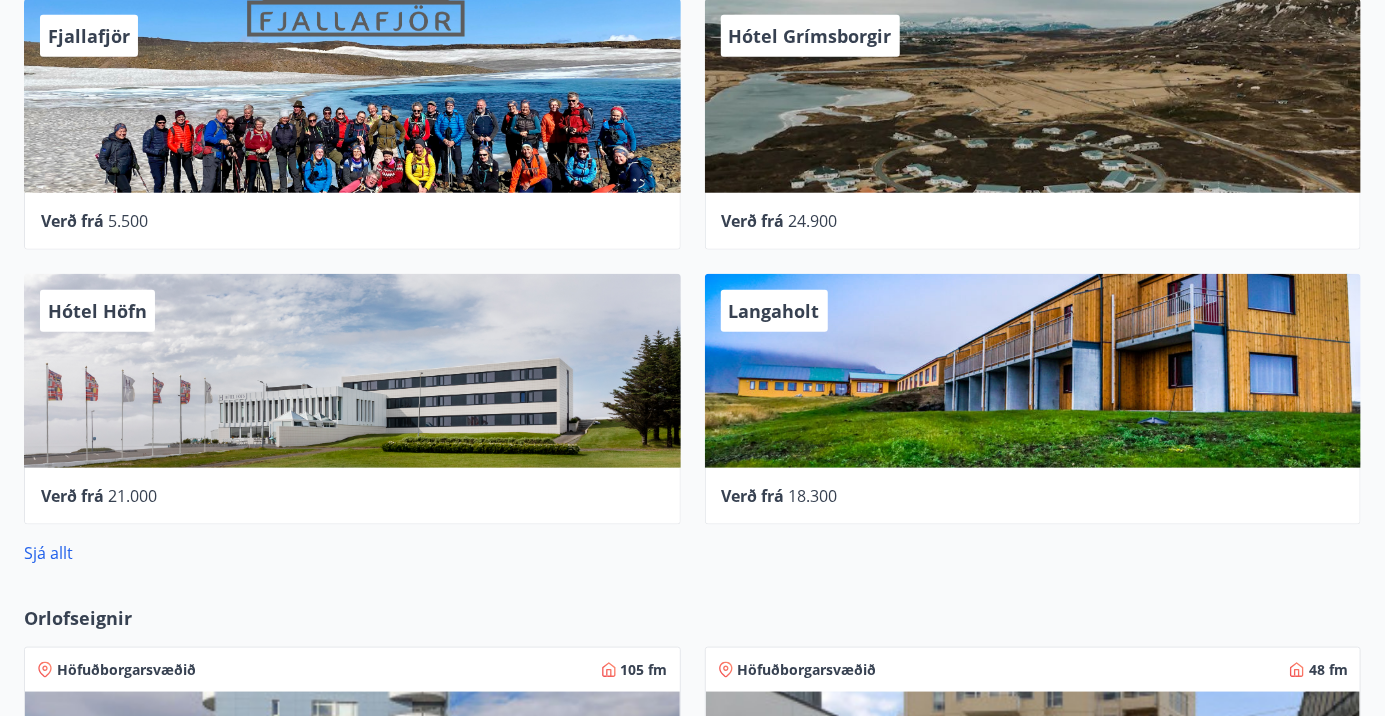 click on "Sjá allt" at bounding box center (692, 553) 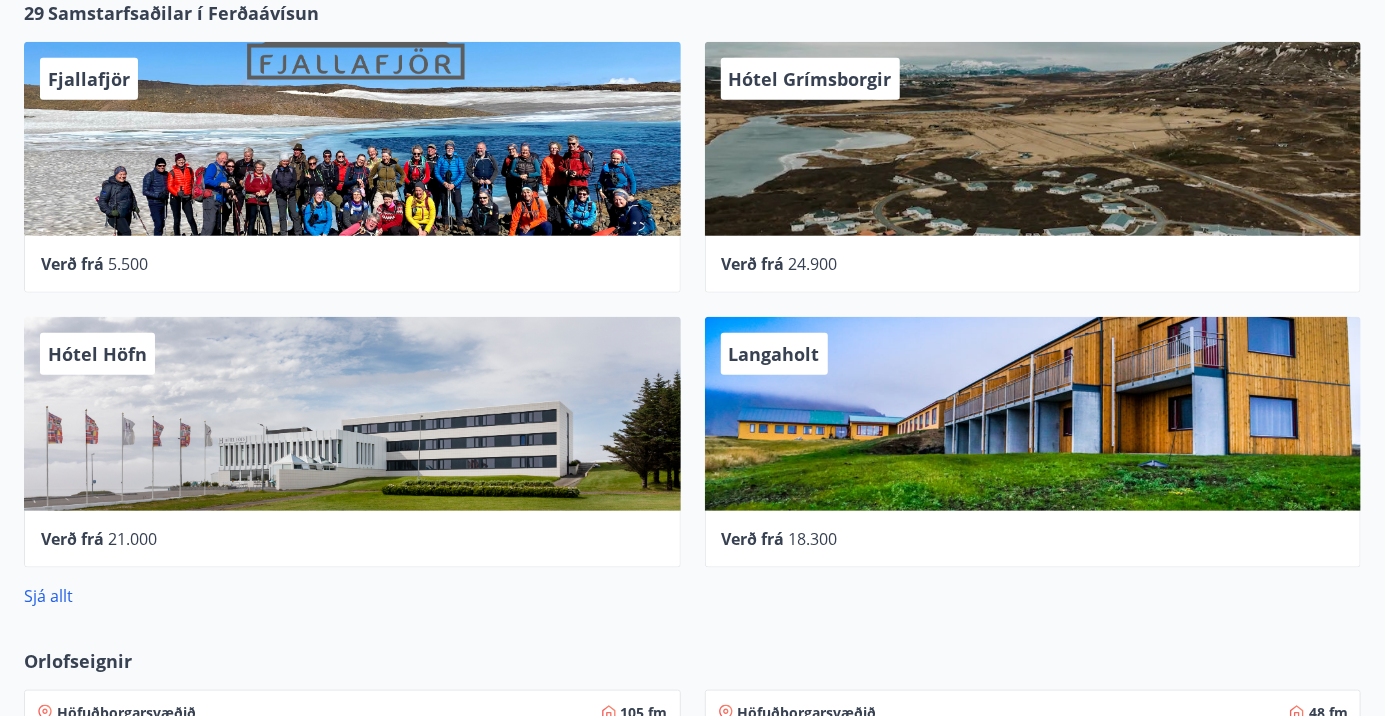 scroll, scrollTop: 709, scrollLeft: 0, axis: vertical 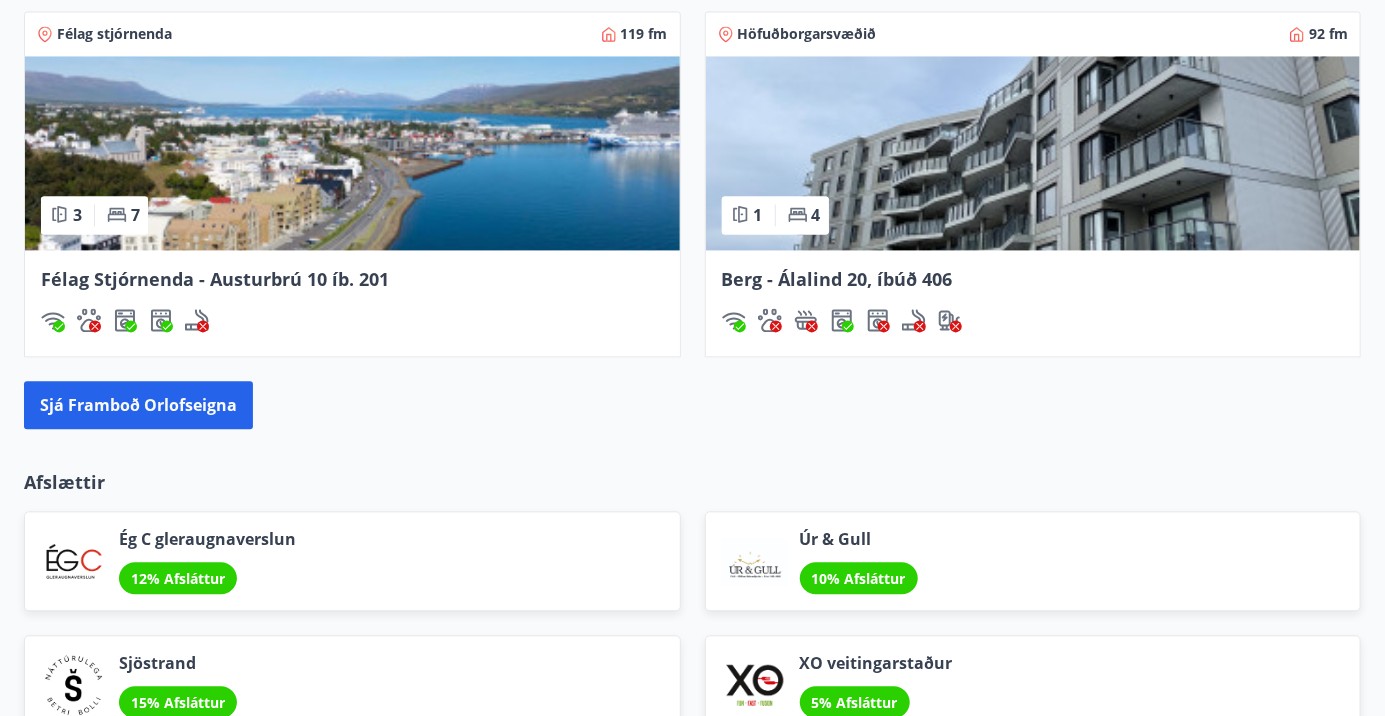 click on "Sjá framboð orlofseigna" at bounding box center [138, 405] 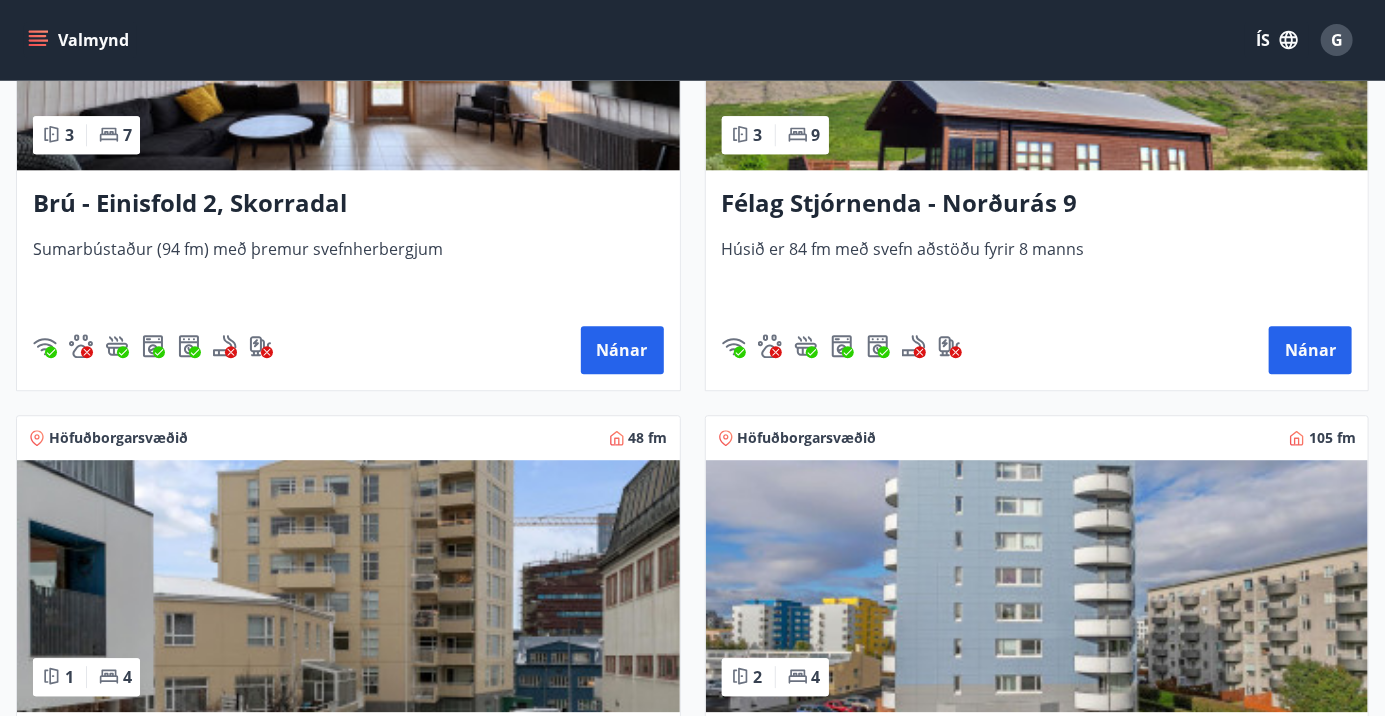 scroll, scrollTop: 2216, scrollLeft: 0, axis: vertical 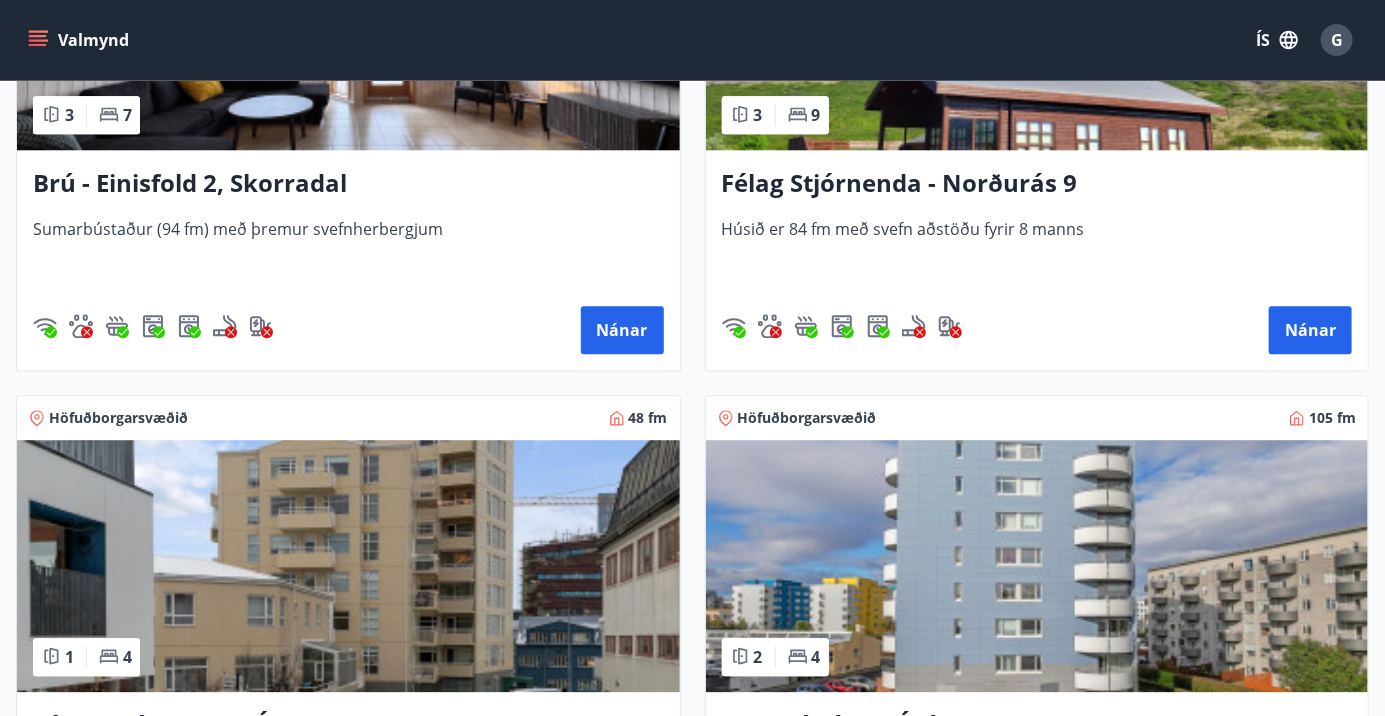 click at bounding box center [1037, 566] 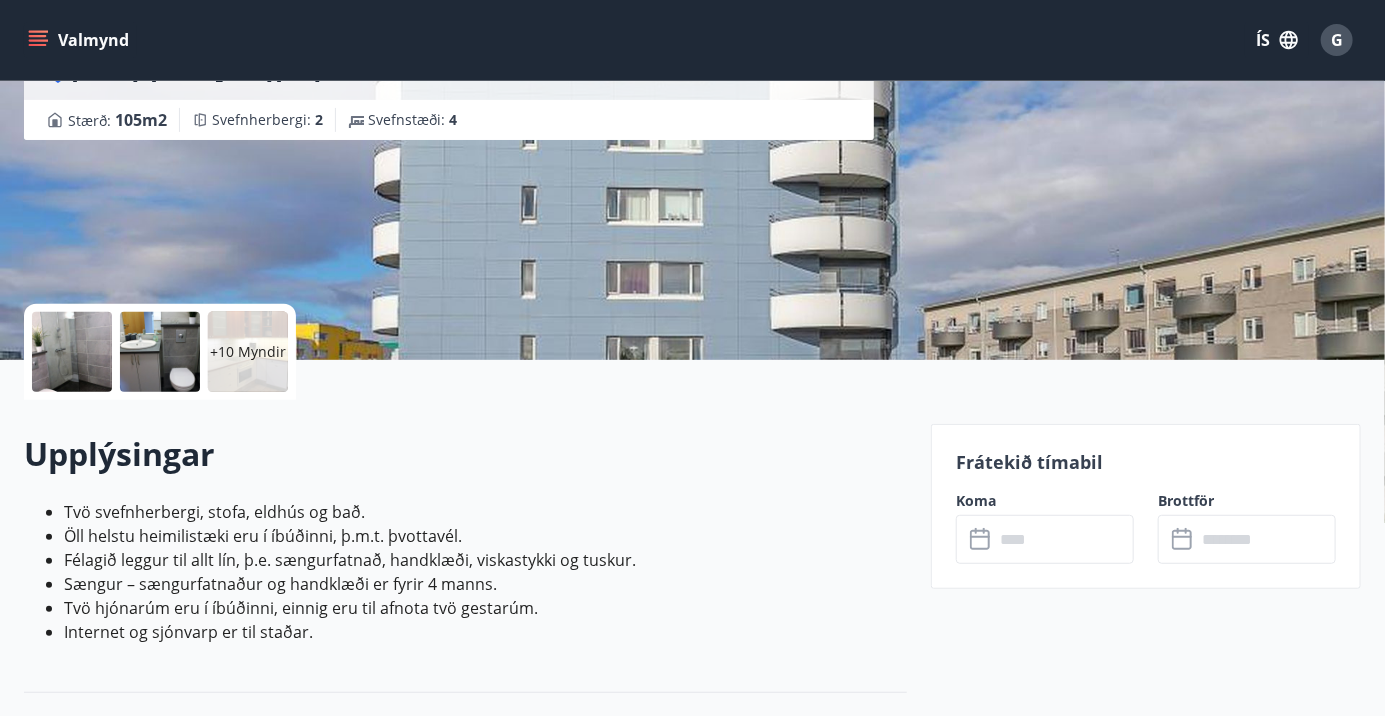scroll, scrollTop: 0, scrollLeft: 0, axis: both 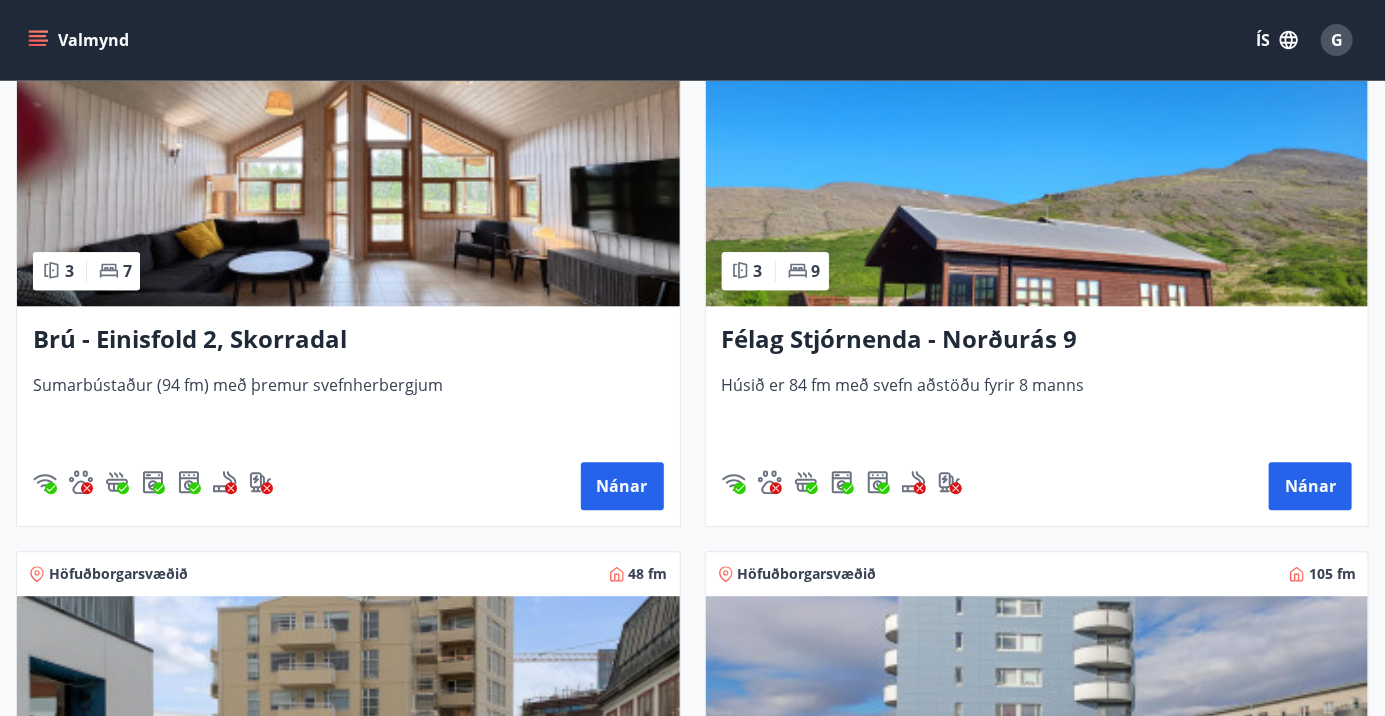 click on "[CITY] [POSTAL_CODE] fm" at bounding box center (1037, 574) 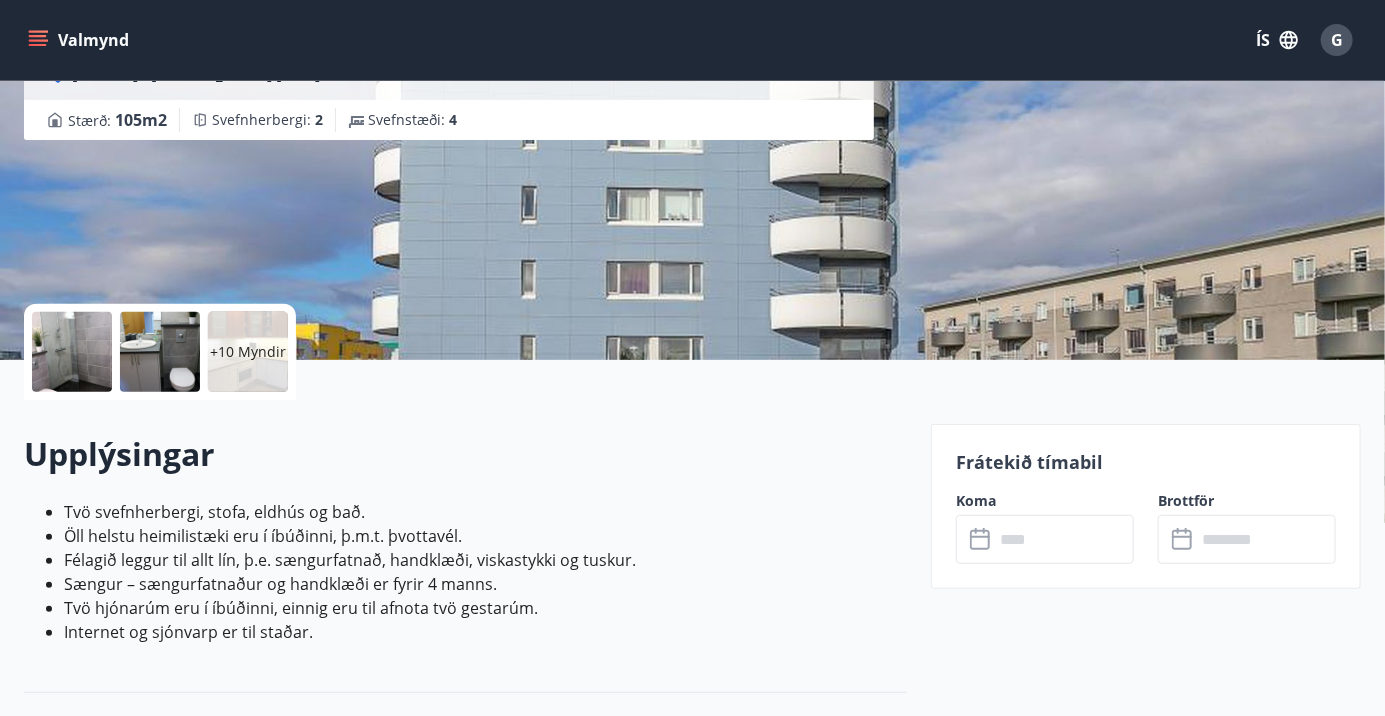 scroll, scrollTop: 0, scrollLeft: 0, axis: both 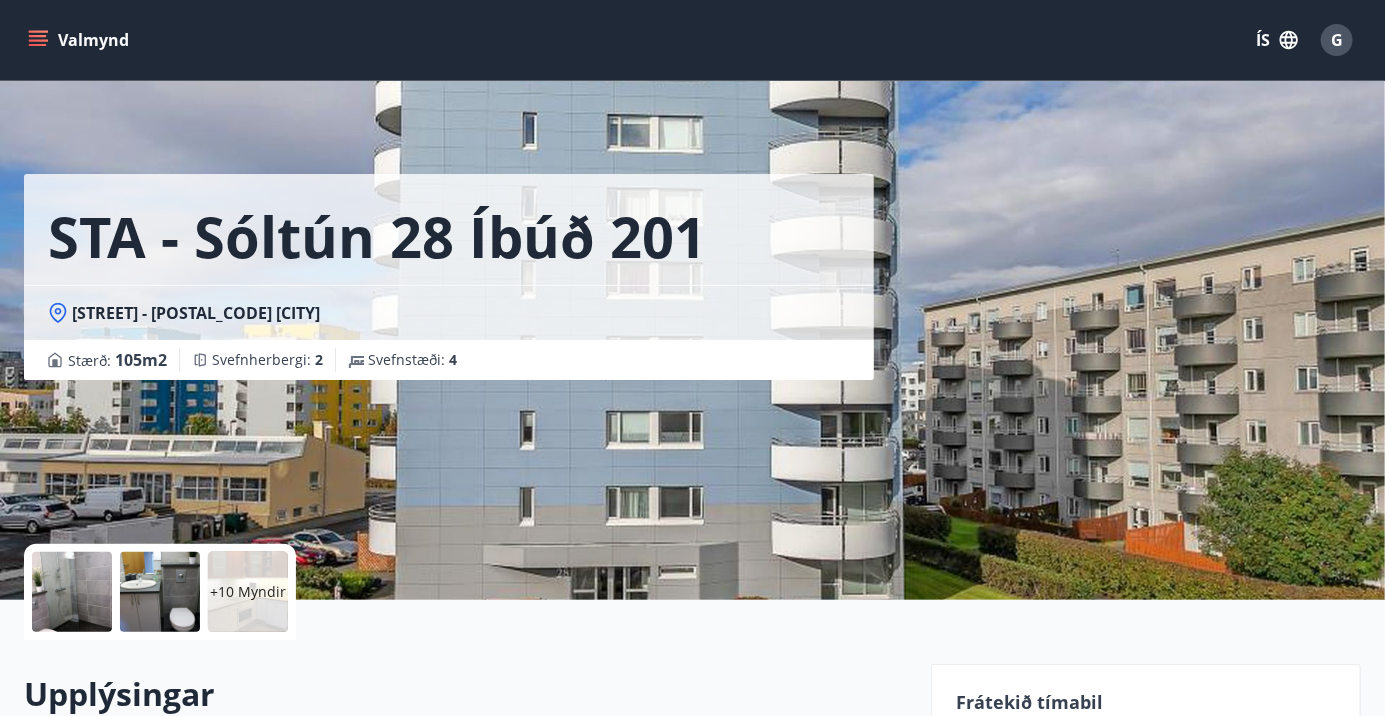 click on "[STREET] - [NUMBER] [APARTMENT] [STREET] - [POSTAL_CODE] [CITY] [STREET] - [POSTAL_CODE] m² [BEDROOMS] [SLEEPING_PLACES]" at bounding box center [692, 300] 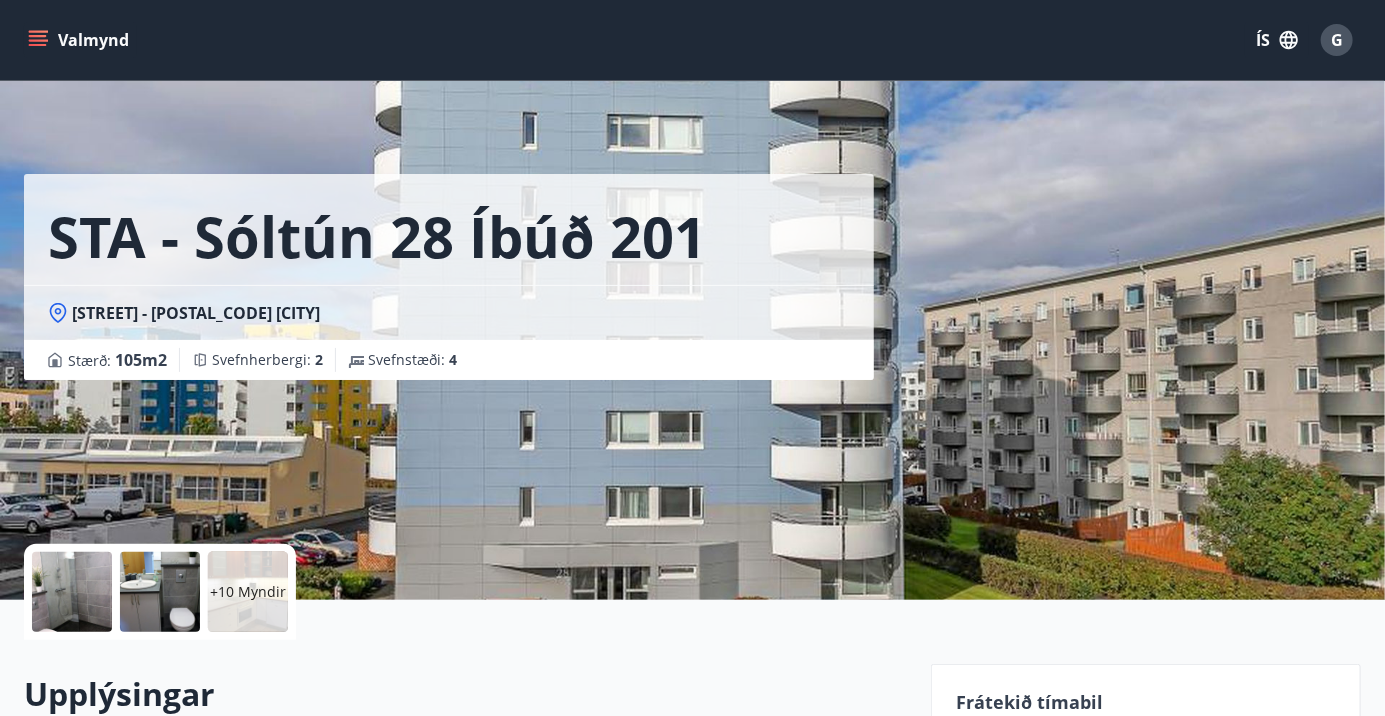 click on "[STREET] - [NUMBER] [APARTMENT] [STREET] - [POSTAL_CODE] [CITY] [STREET] - [POSTAL_CODE] m² [BEDROOMS] [SLEEPING_PLACES]" at bounding box center (692, 300) 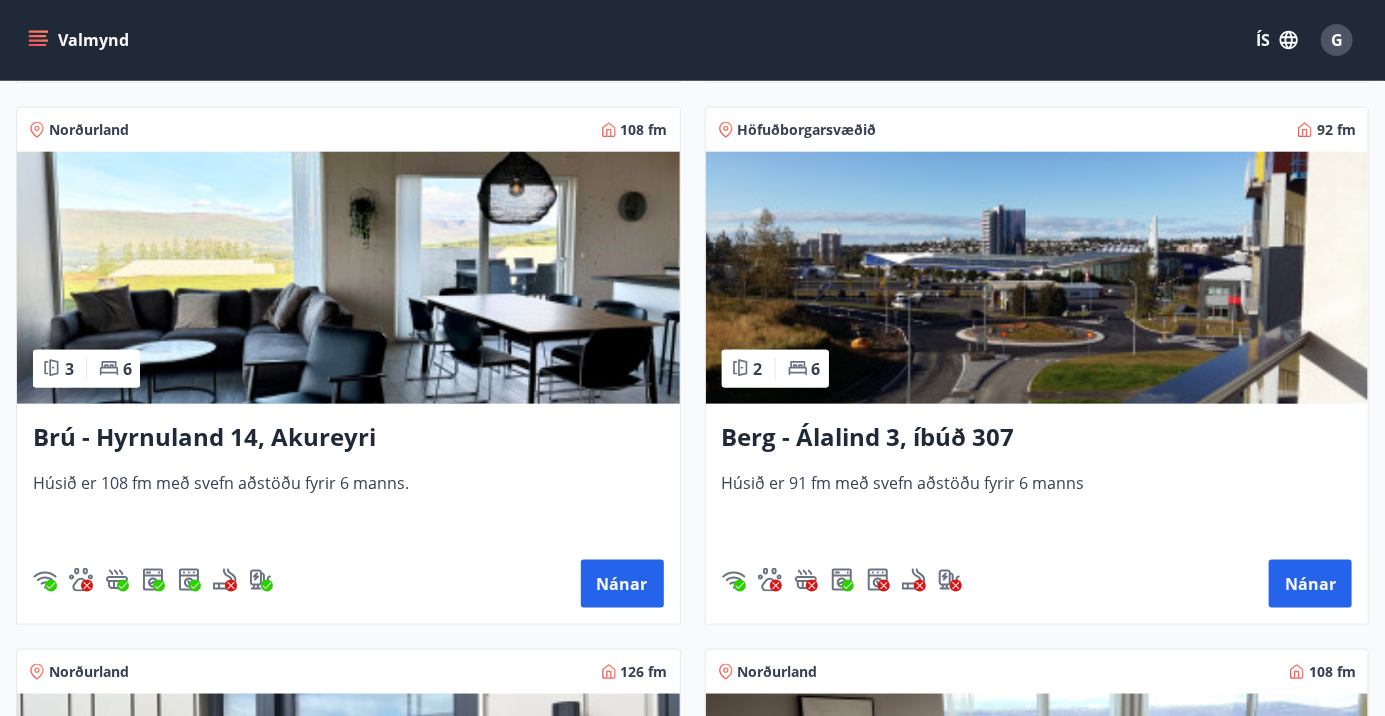 scroll, scrollTop: 739, scrollLeft: 0, axis: vertical 